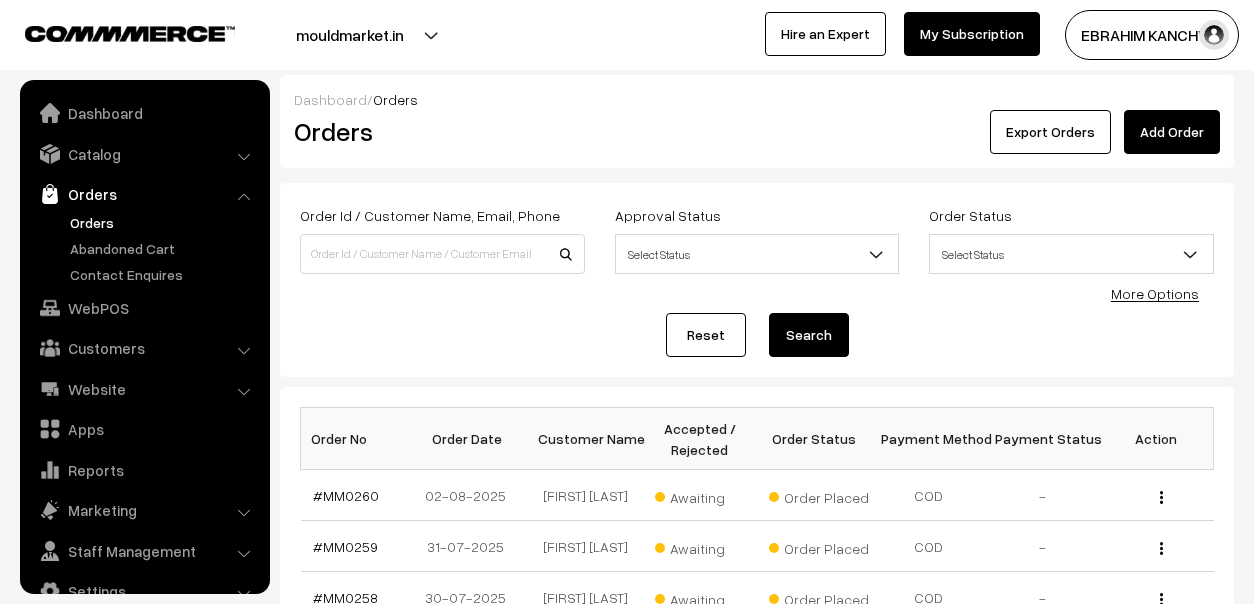 scroll, scrollTop: 0, scrollLeft: 0, axis: both 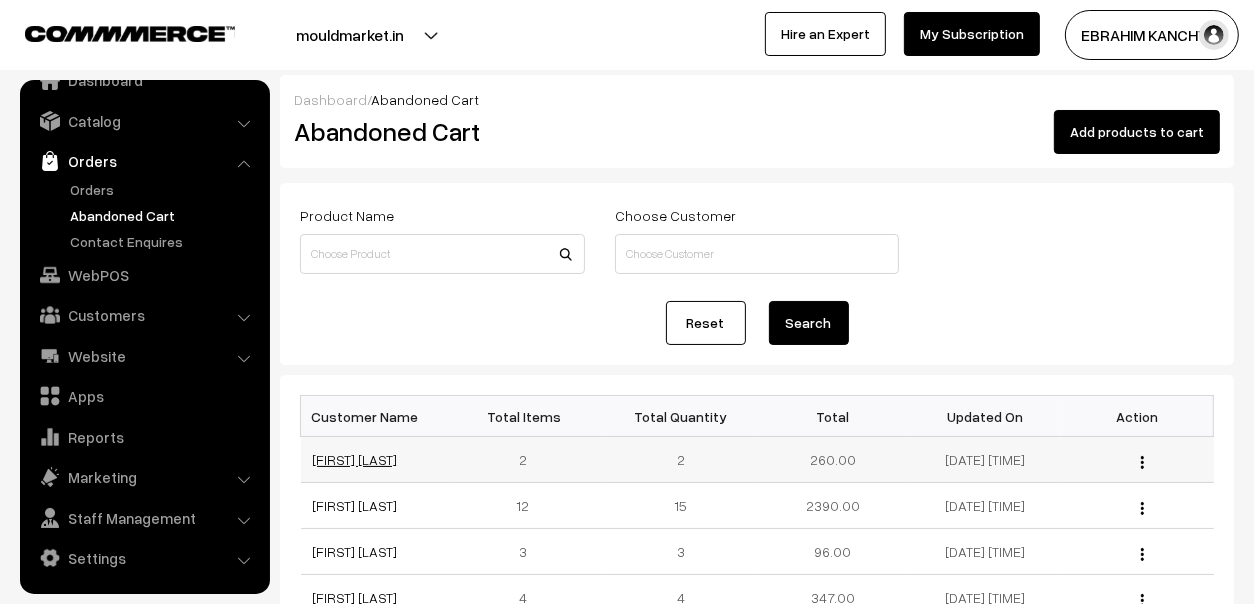 click on "[FIRST] [LAST]" at bounding box center [355, 459] 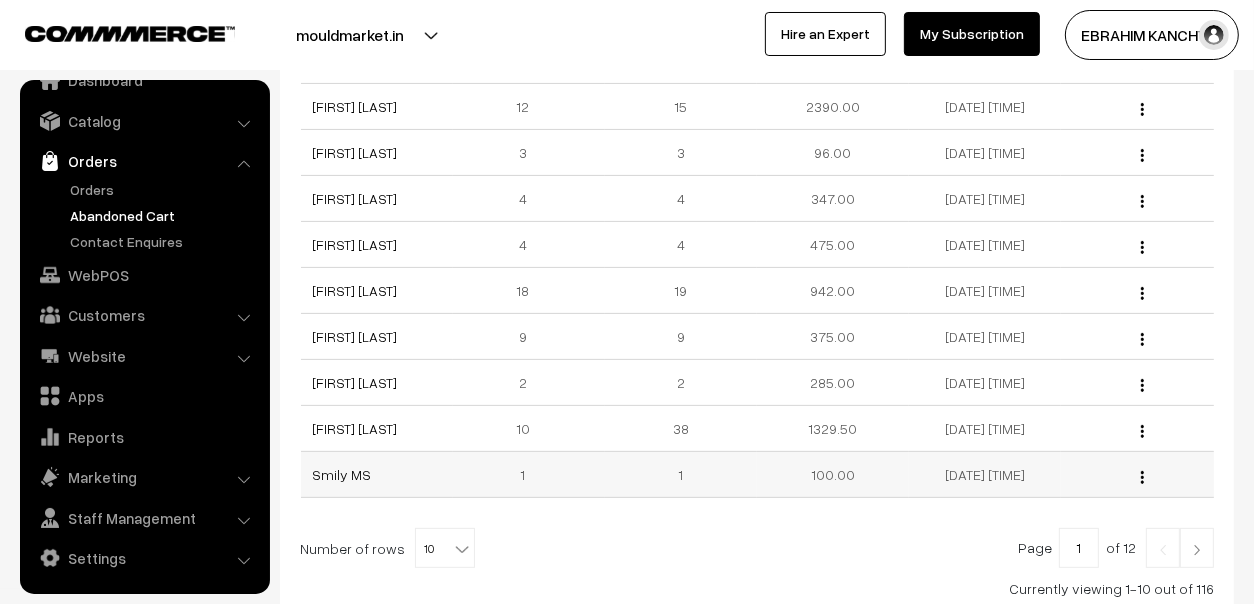 scroll, scrollTop: 99, scrollLeft: 0, axis: vertical 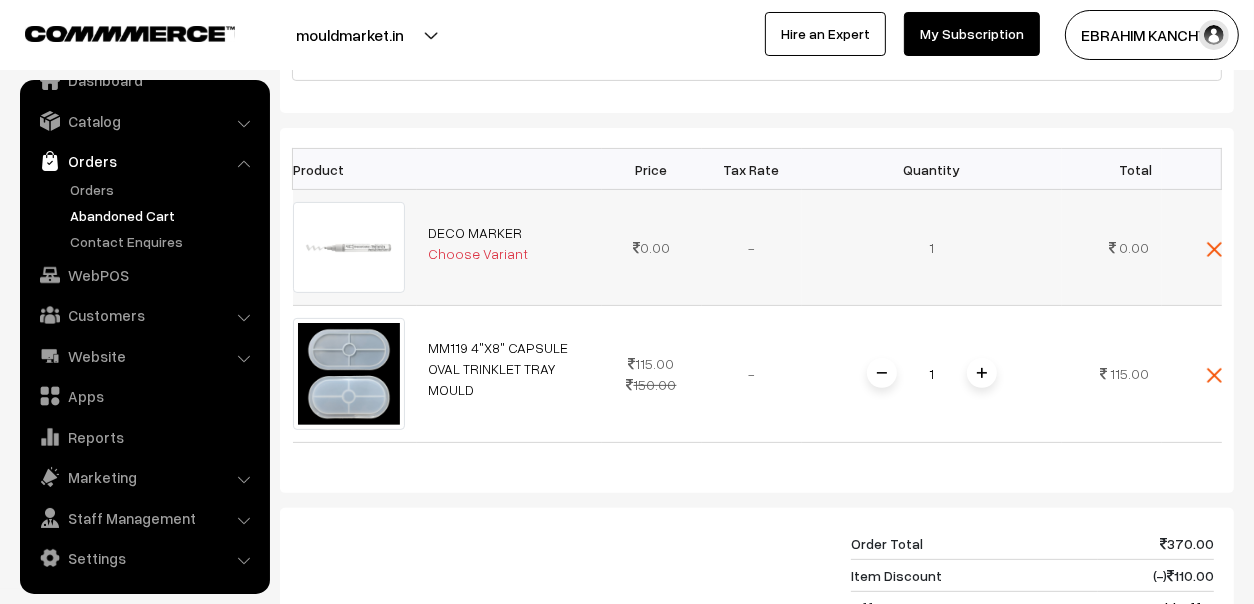 click on "Choose Variant" at bounding box center (479, 253) 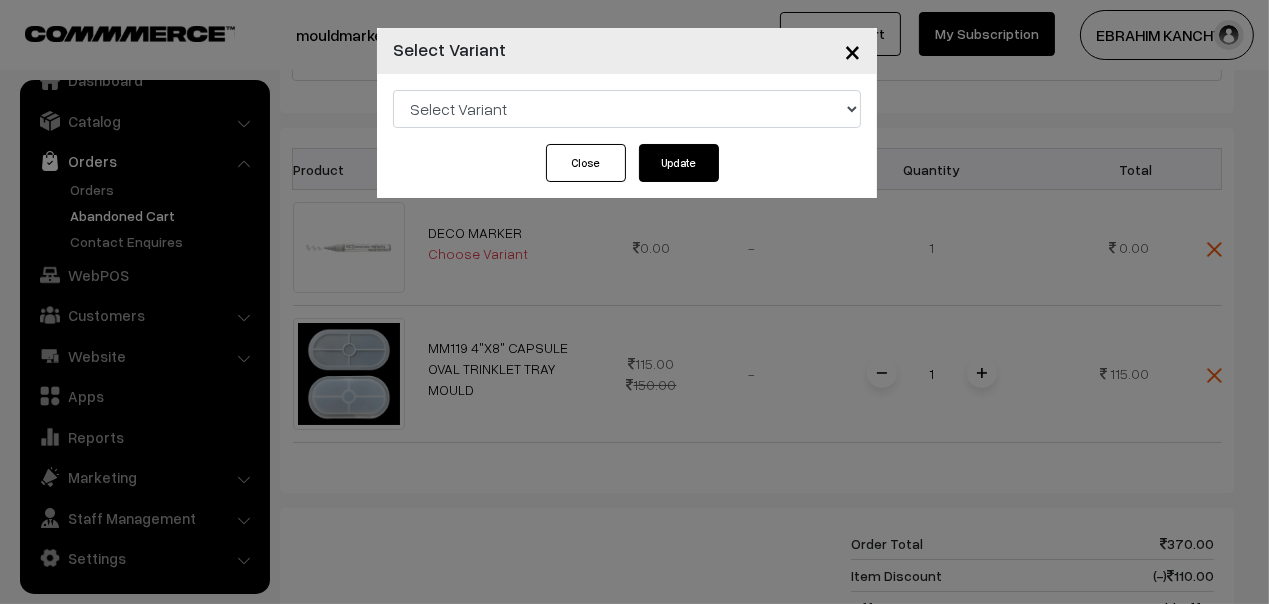 click on "Select Variant DECO MARKER (Gold) DECO MARKER (Silver) DECO MARKER (Copper) DECO MARKER (Rose Gold)" at bounding box center (627, 109) 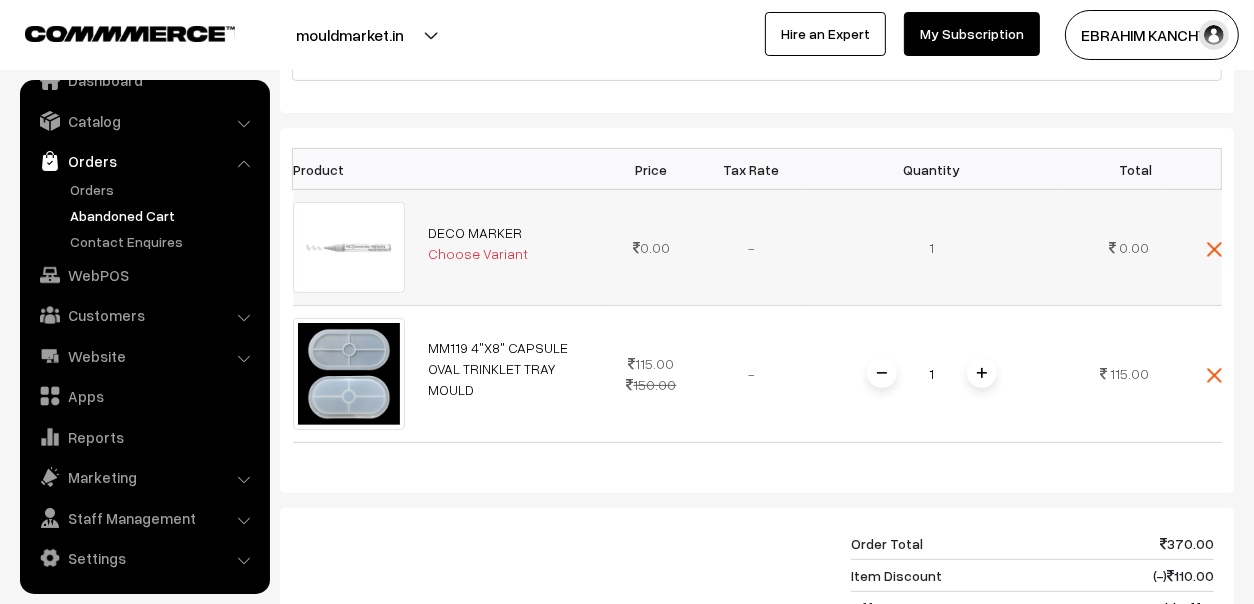 click on "Choose Variant" at bounding box center (479, 253) 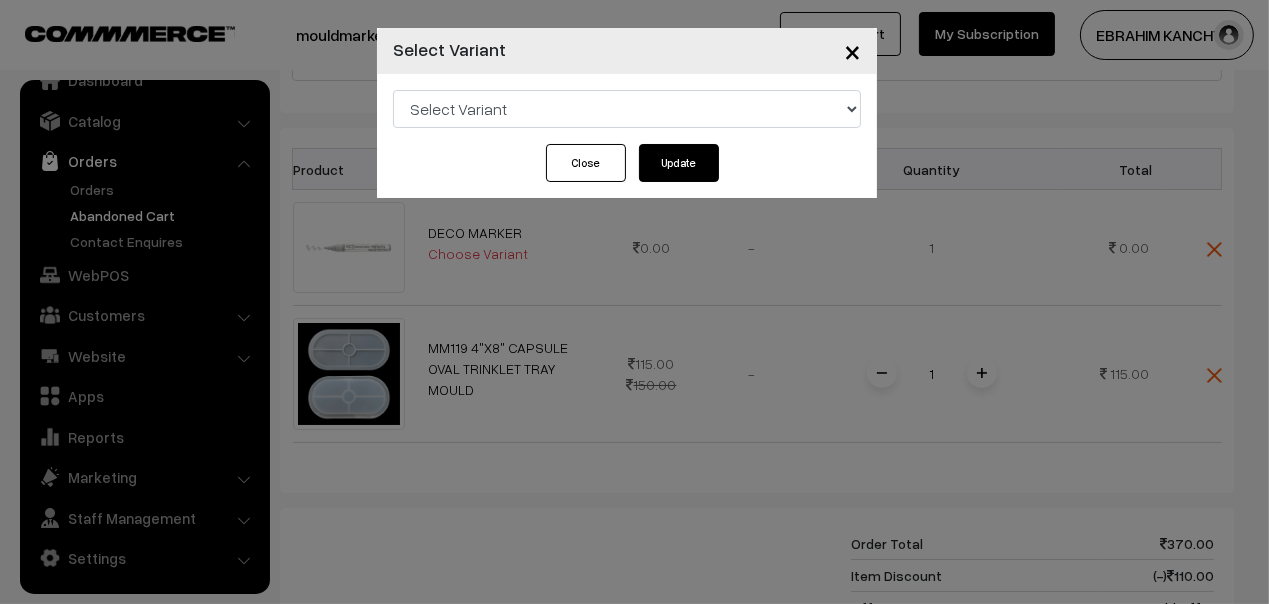 click on "Select Variant DECO MARKER (Gold) DECO MARKER (Silver) DECO MARKER (Copper) DECO MARKER (Rose Gold)" at bounding box center (627, 109) 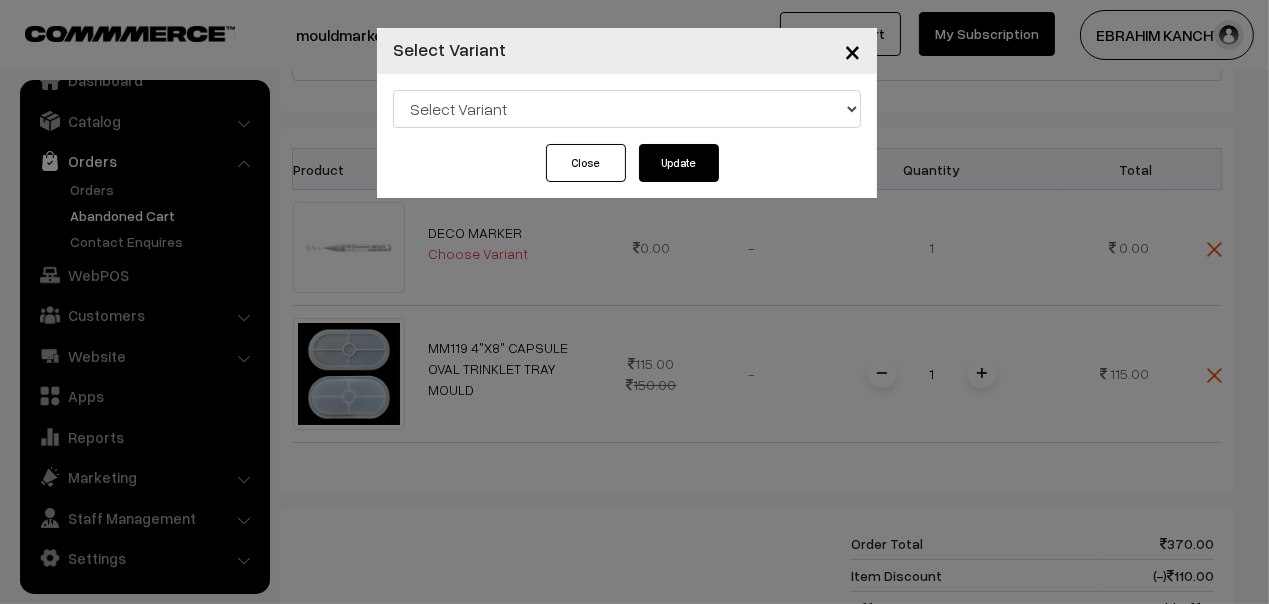 select on "599" 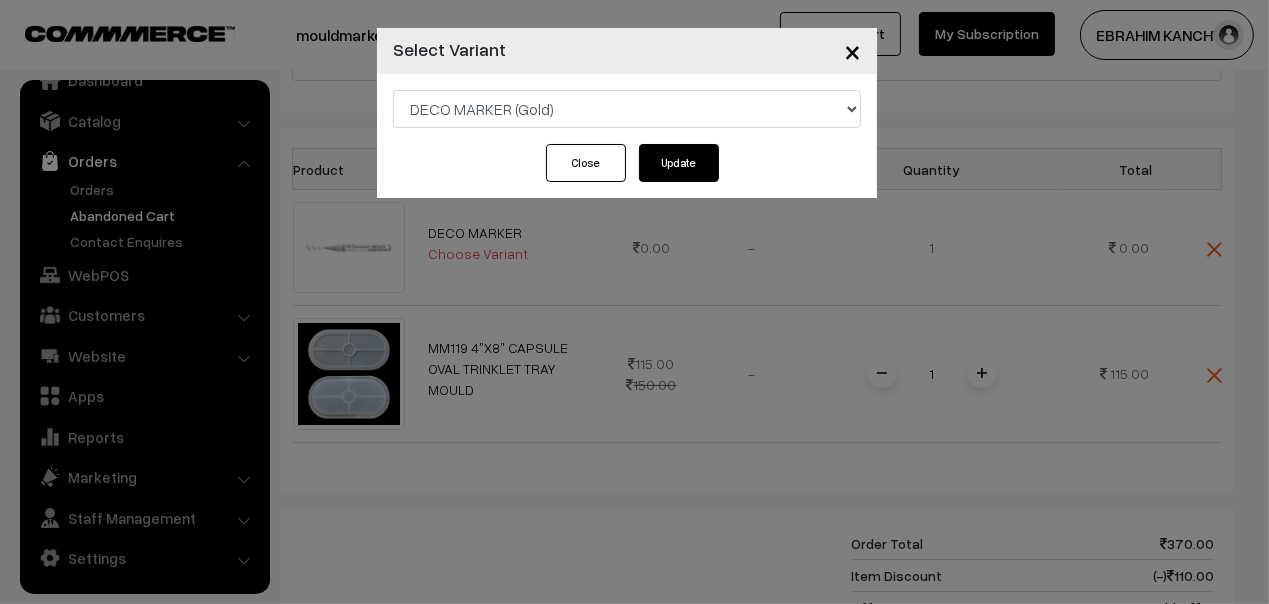click on "Select Variant DECO MARKER (Gold) DECO MARKER (Silver) DECO MARKER (Copper) DECO MARKER (Rose Gold)" at bounding box center [627, 109] 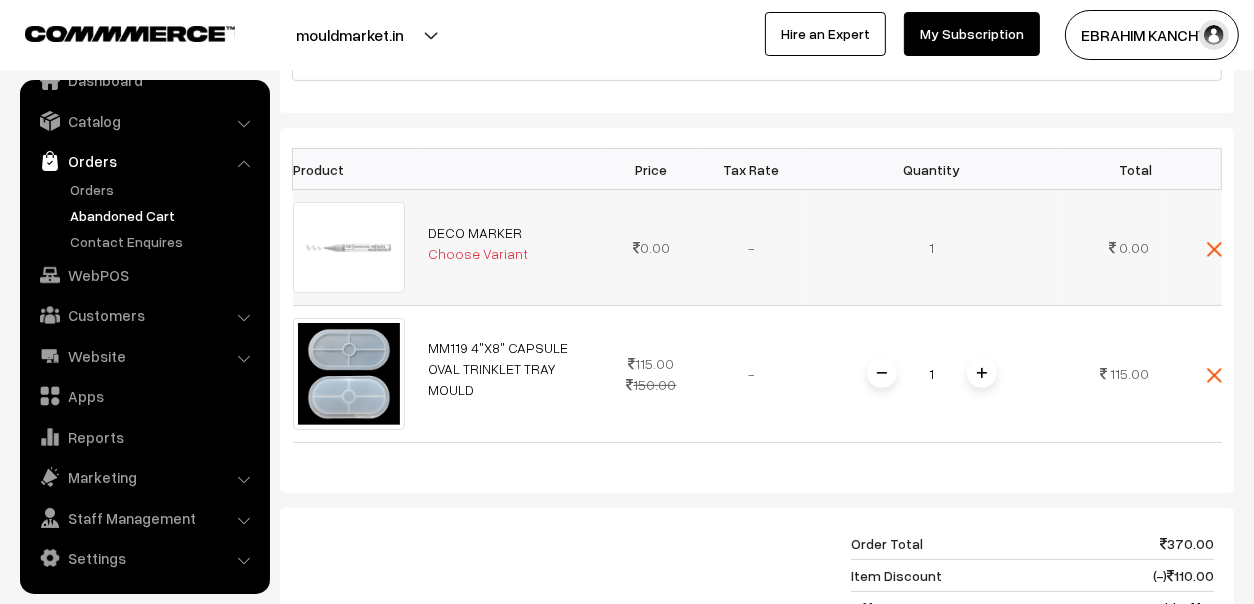 click on "Choose Variant" at bounding box center (479, 253) 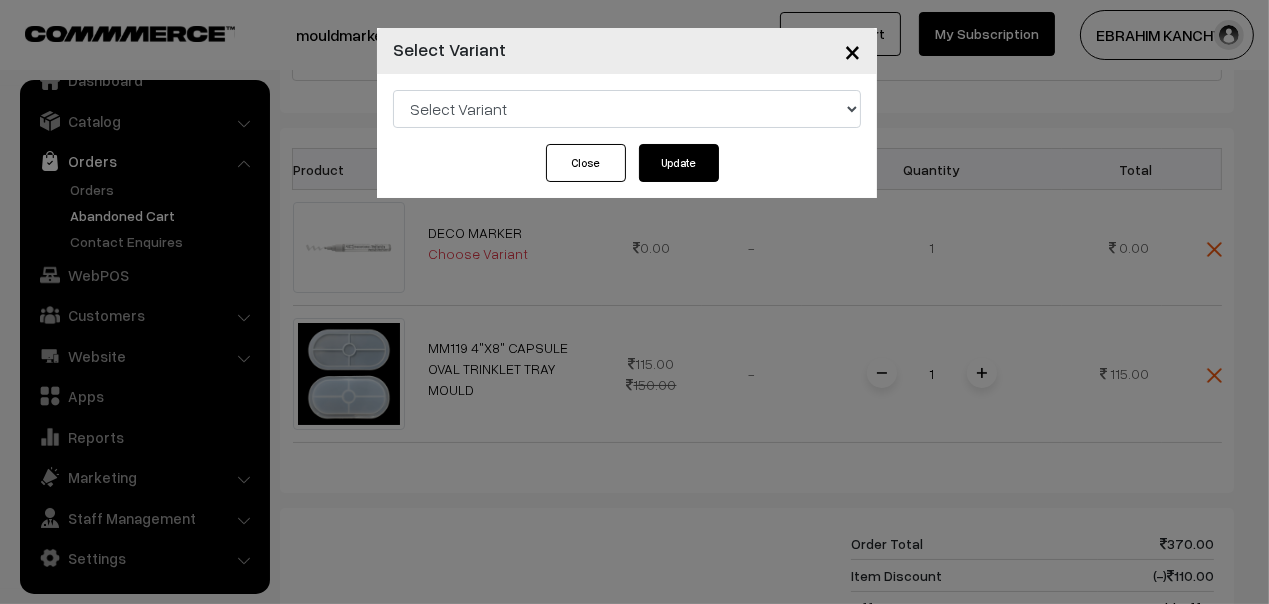 click on "×
Select Variant
Select Variant DECO MARKER (Gold) DECO MARKER (Silver) DECO MARKER (Copper) DECO MARKER (Rose Gold)
Close
Update" at bounding box center [634, 302] 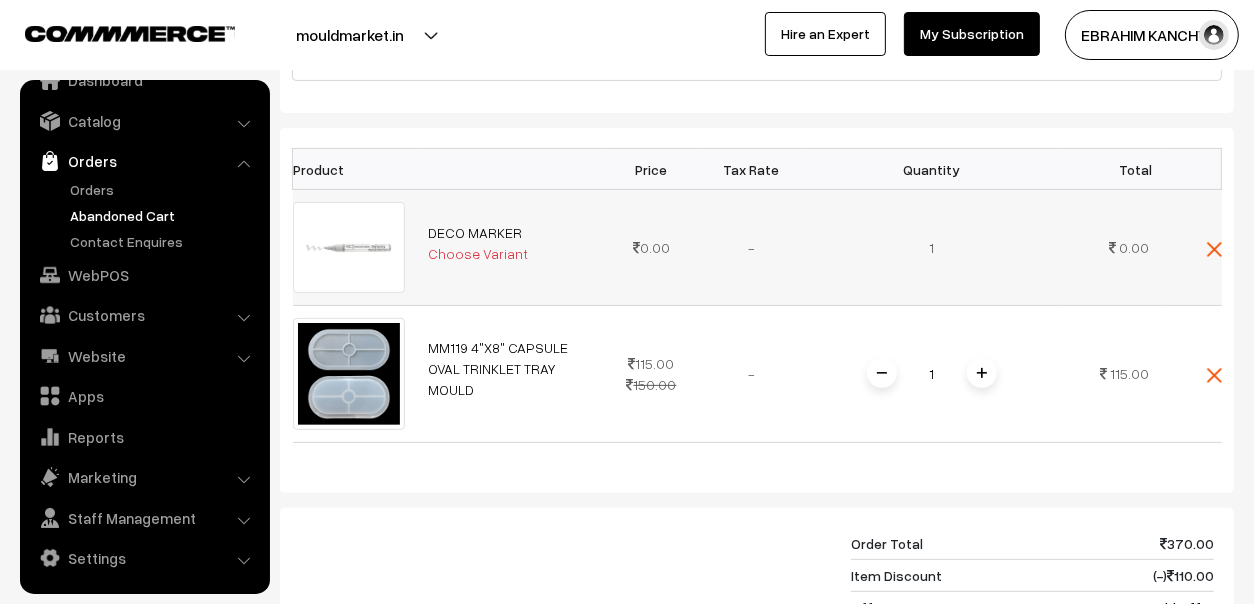 scroll, scrollTop: 399, scrollLeft: 0, axis: vertical 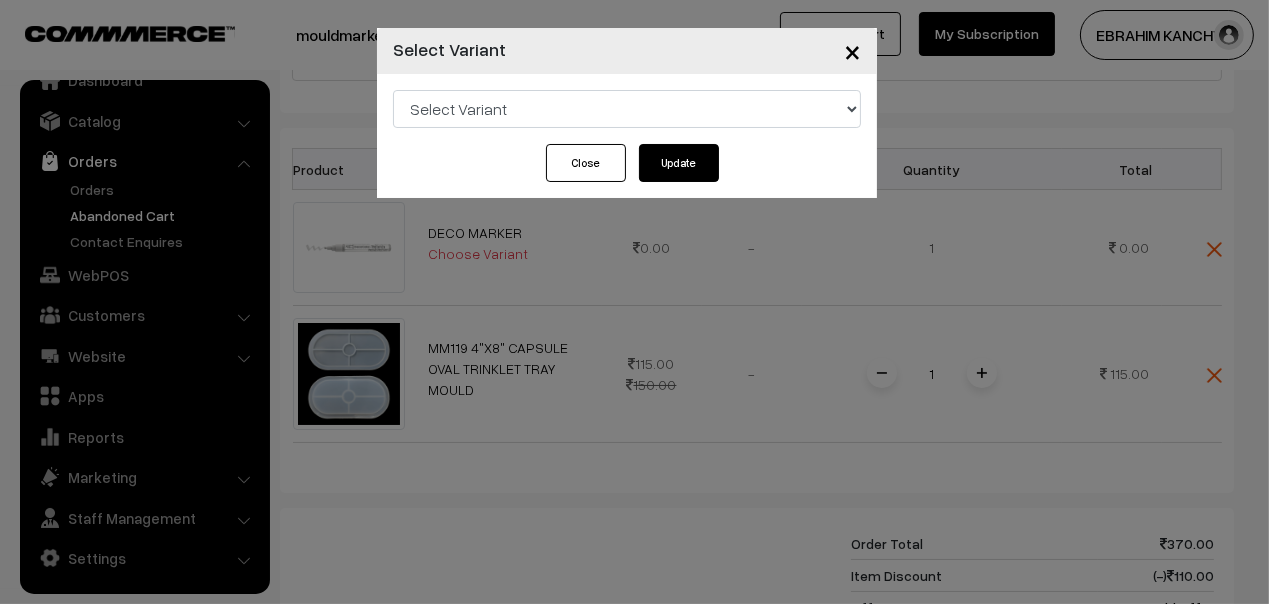 click on "Select Variant DECO MARKER (Gold) DECO MARKER (Silver) DECO MARKER (Copper) DECO MARKER (Rose Gold)" at bounding box center (627, 109) 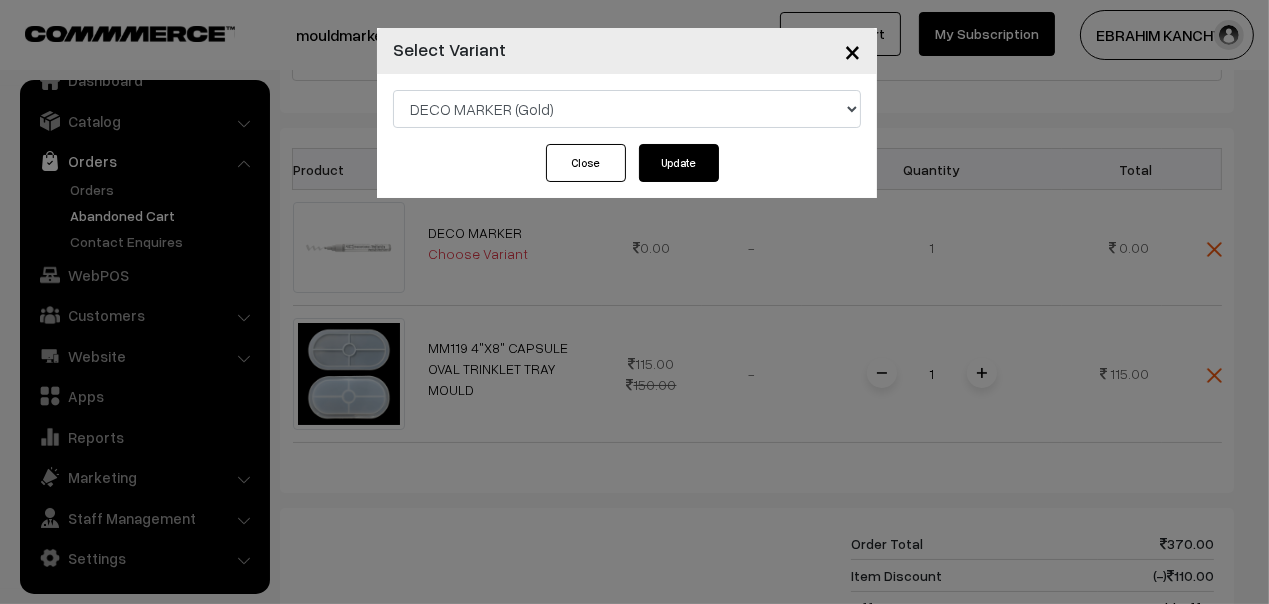 click on "Update" at bounding box center (679, 163) 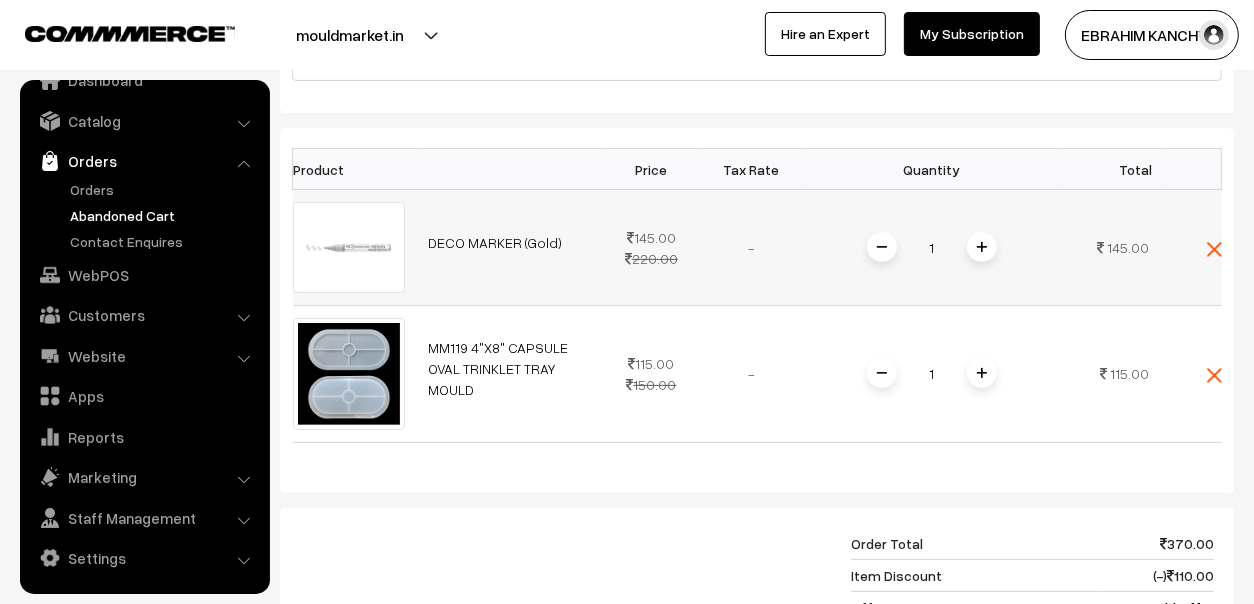 click on "DECO MARKER (Gold)" at bounding box center [496, 242] 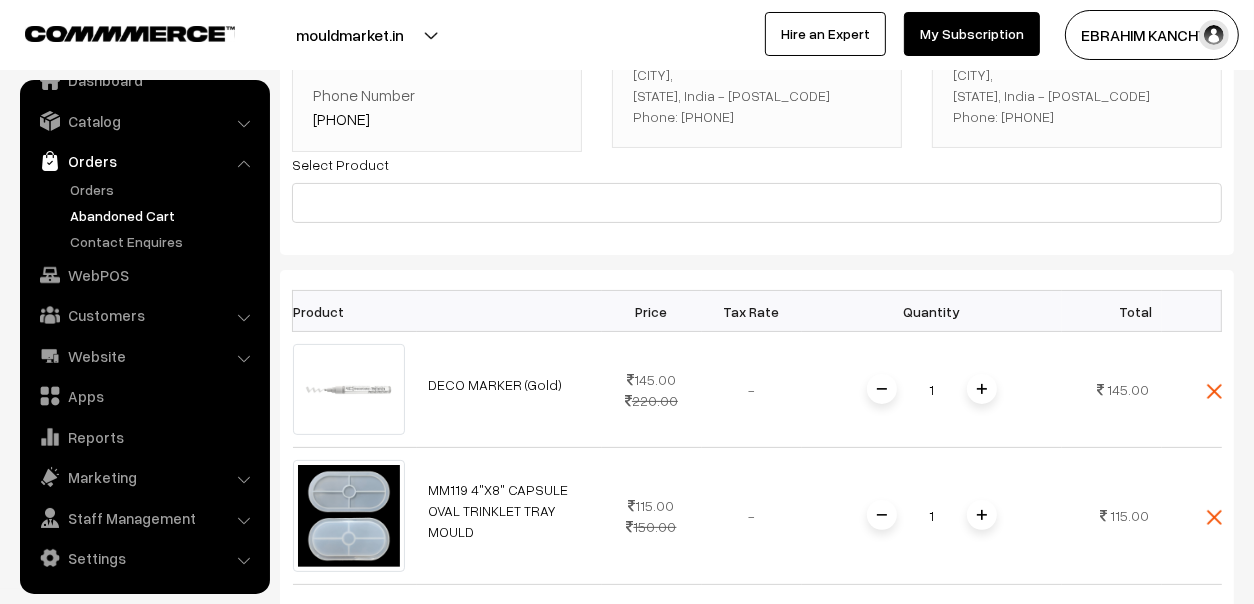scroll, scrollTop: 99, scrollLeft: 0, axis: vertical 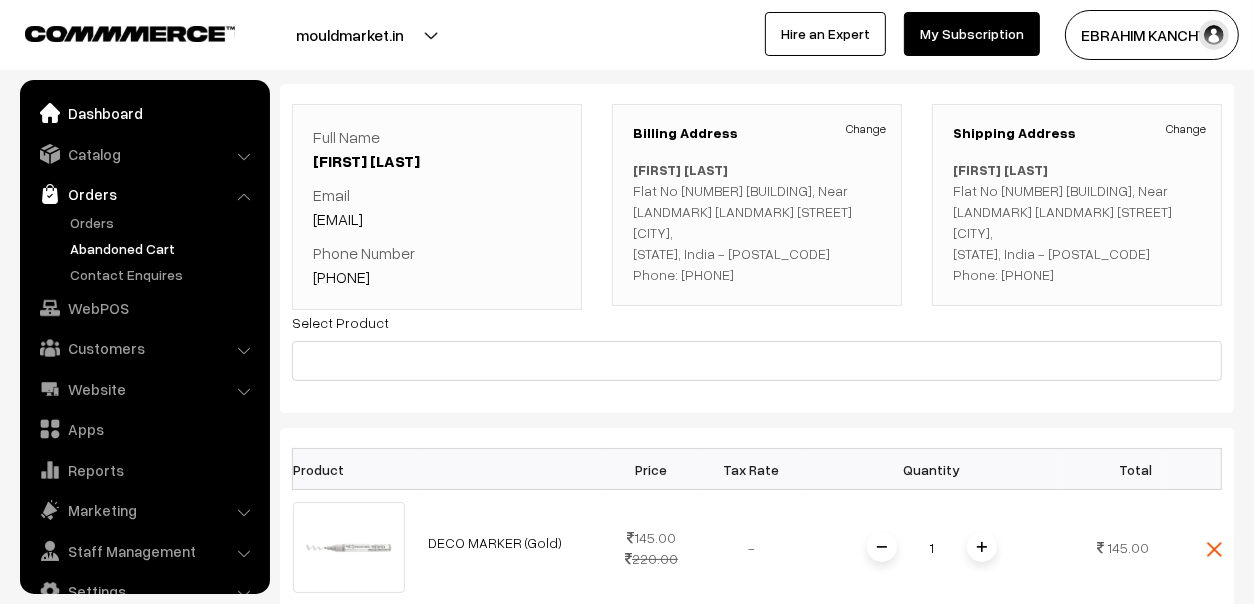 click on "Dashboard" at bounding box center [144, 113] 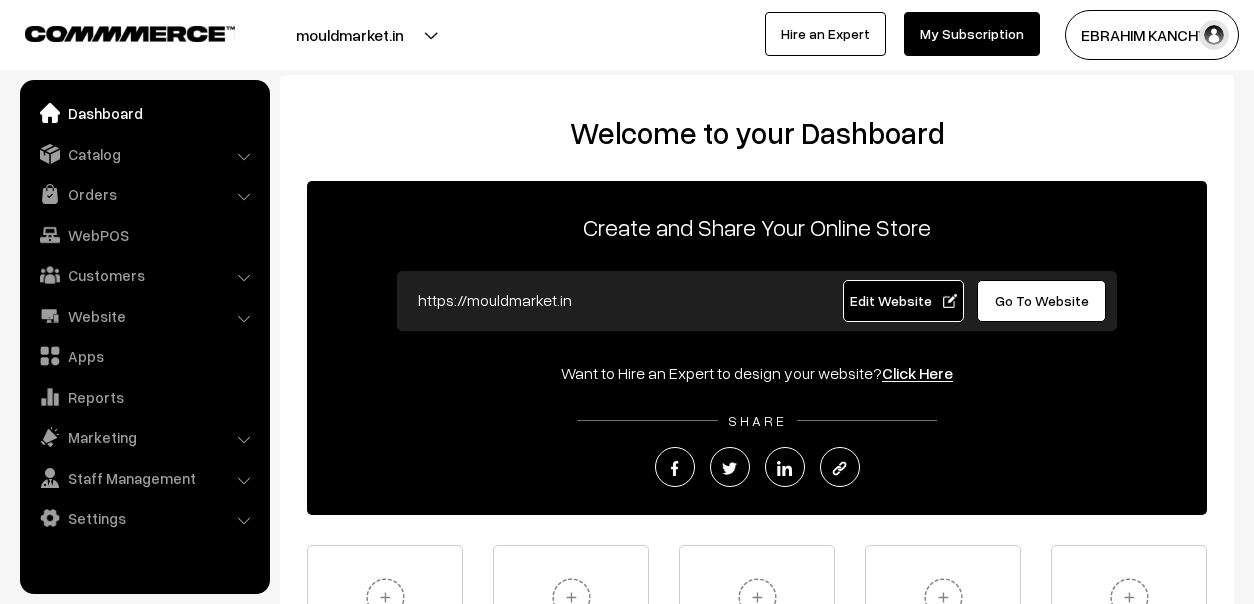 scroll, scrollTop: 0, scrollLeft: 0, axis: both 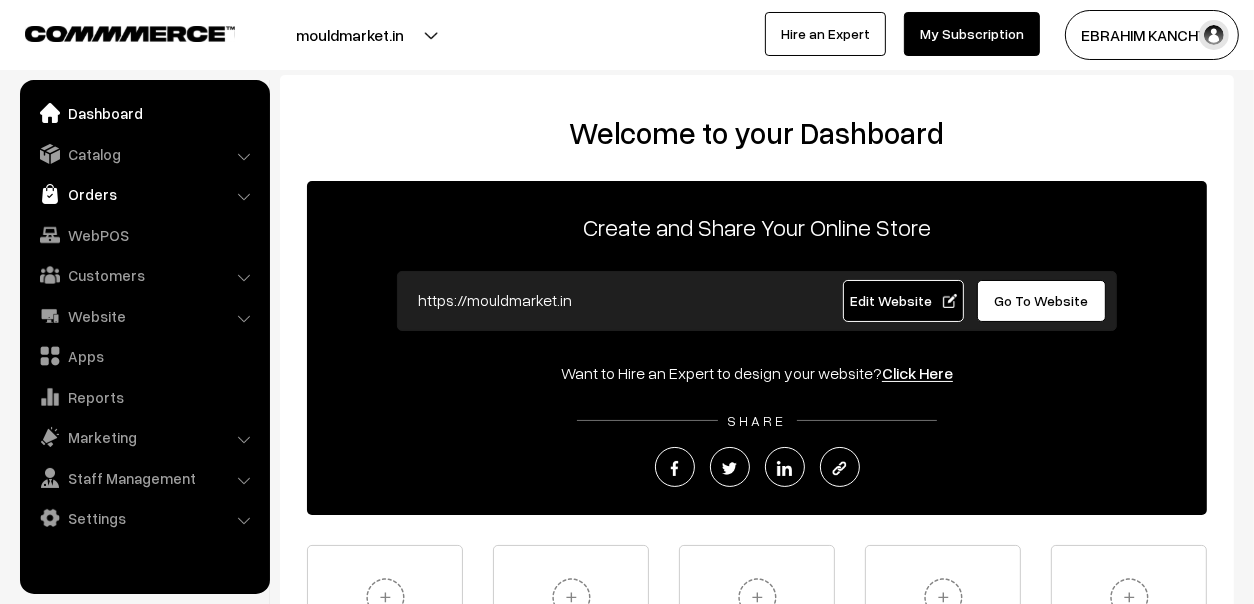 click on "Orders" at bounding box center [144, 194] 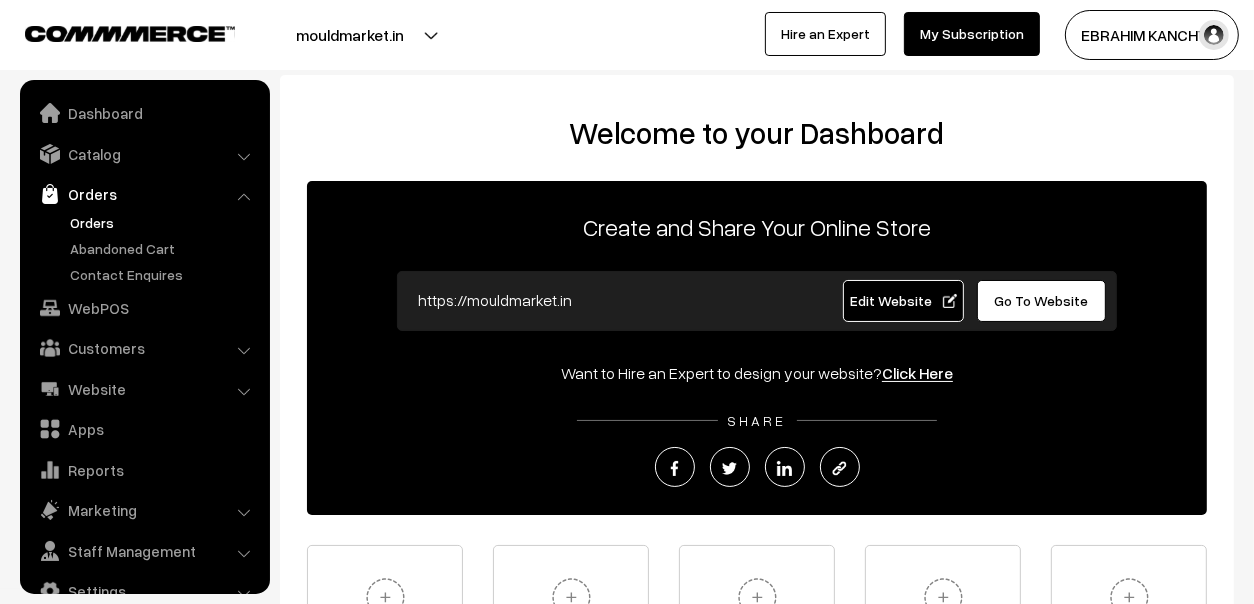 click on "Orders" at bounding box center [164, 222] 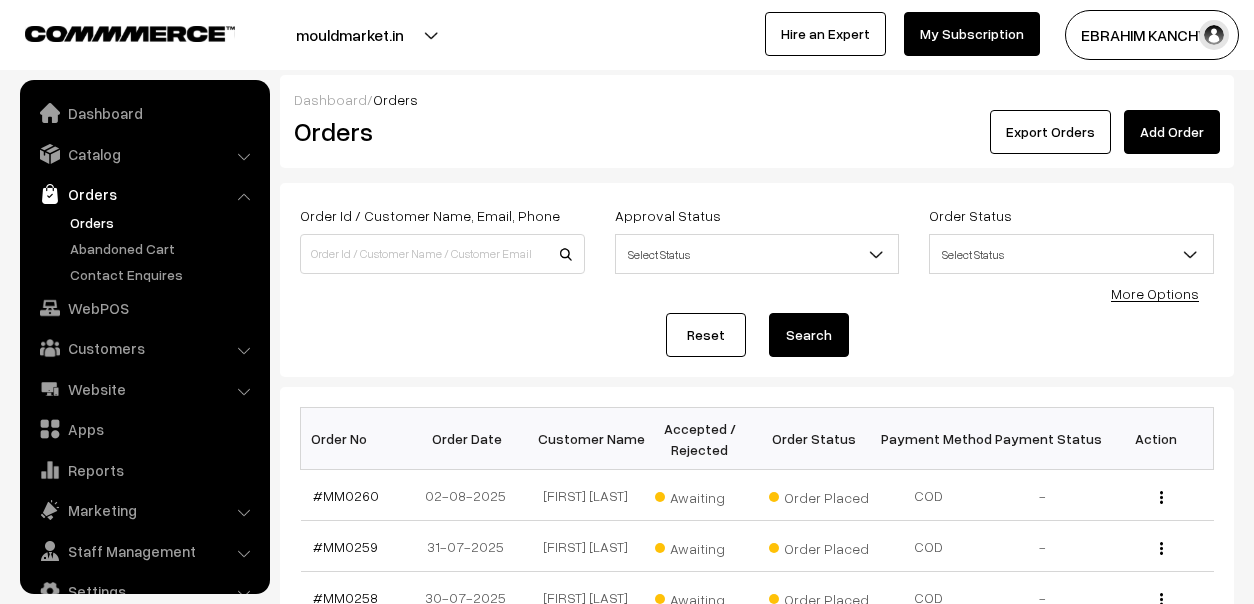 scroll, scrollTop: 0, scrollLeft: 0, axis: both 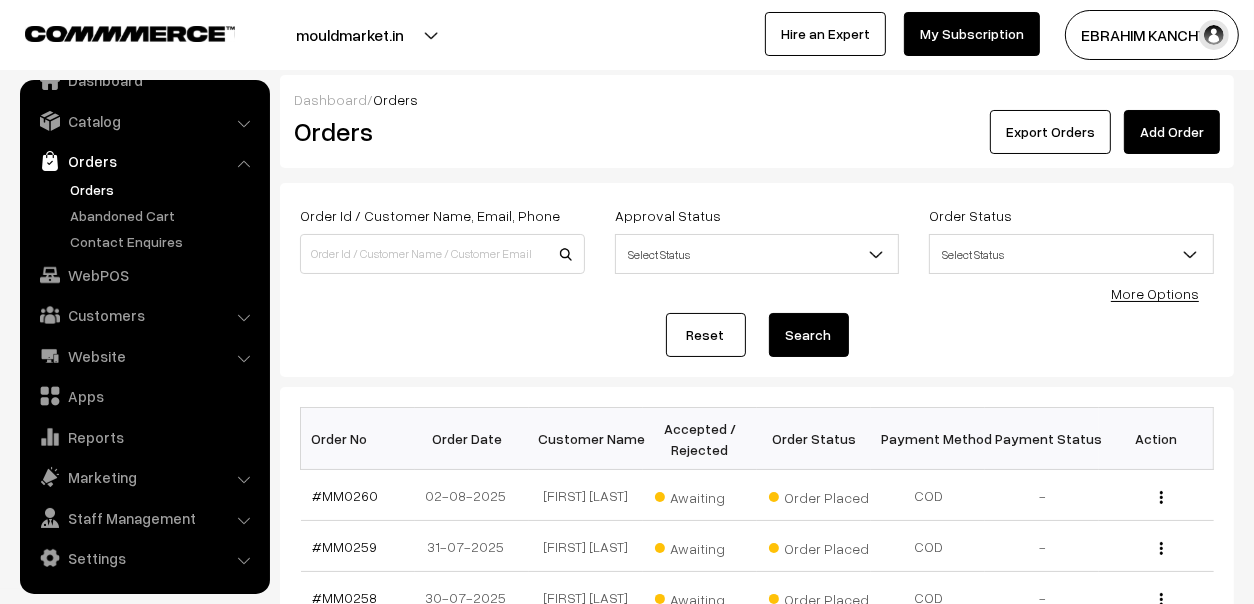 click on "Orders" at bounding box center (144, 161) 